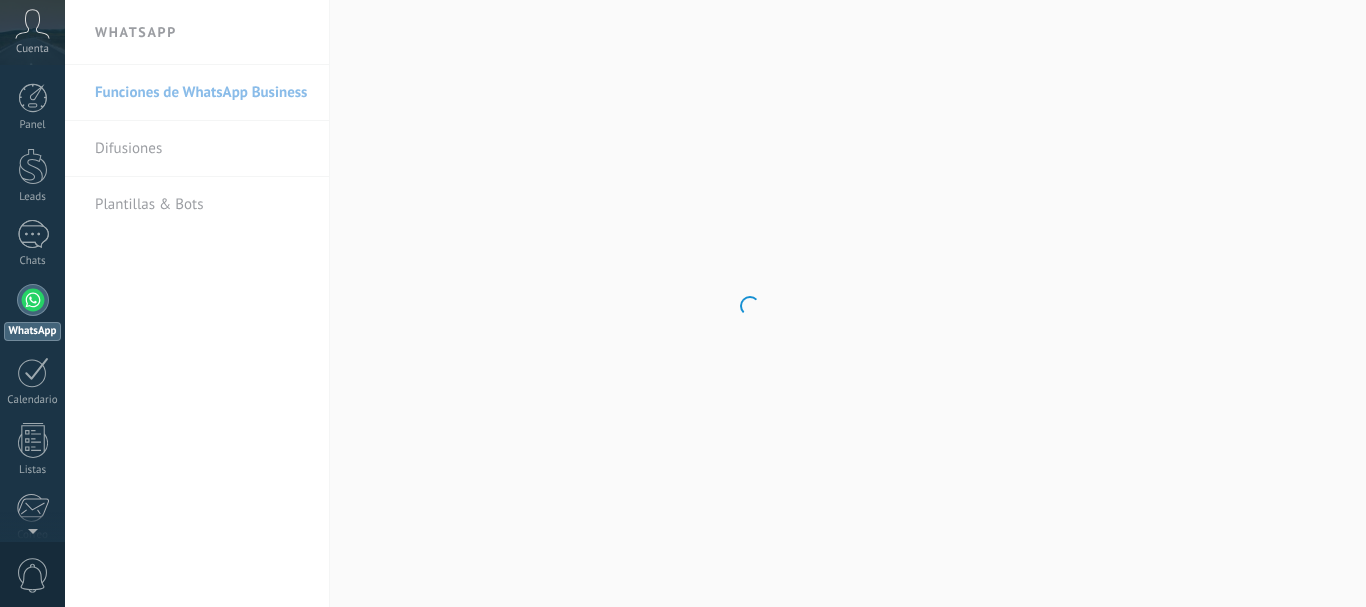 scroll, scrollTop: 0, scrollLeft: 0, axis: both 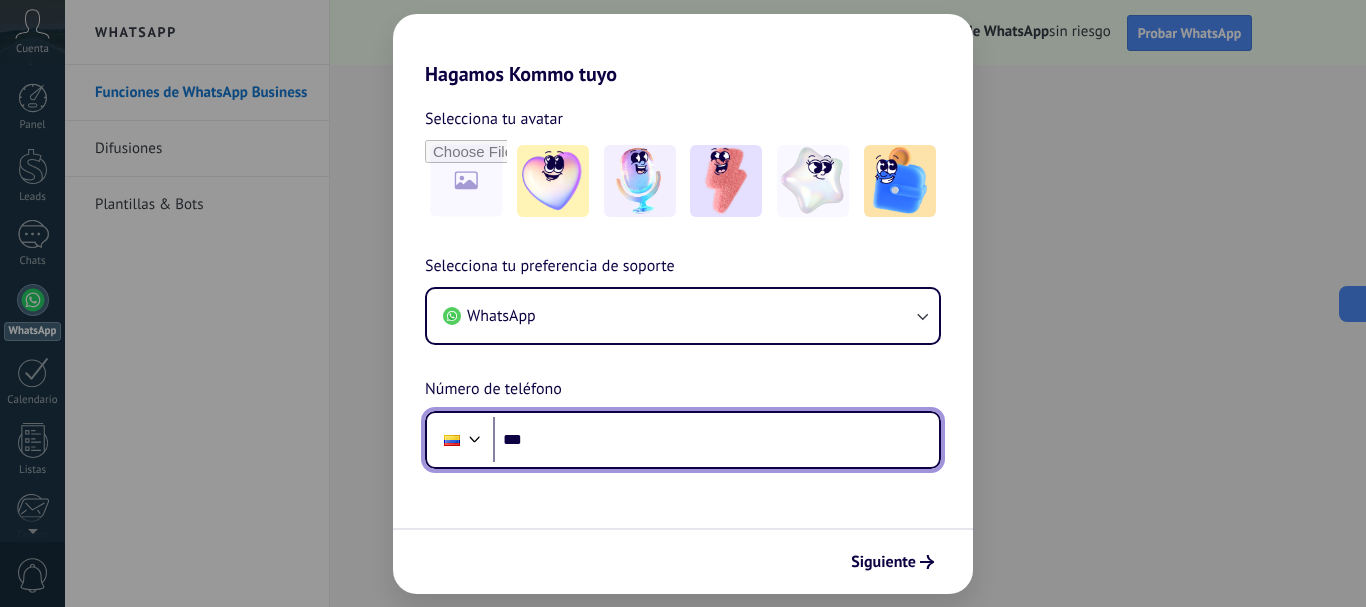 click on "***" at bounding box center [716, 440] 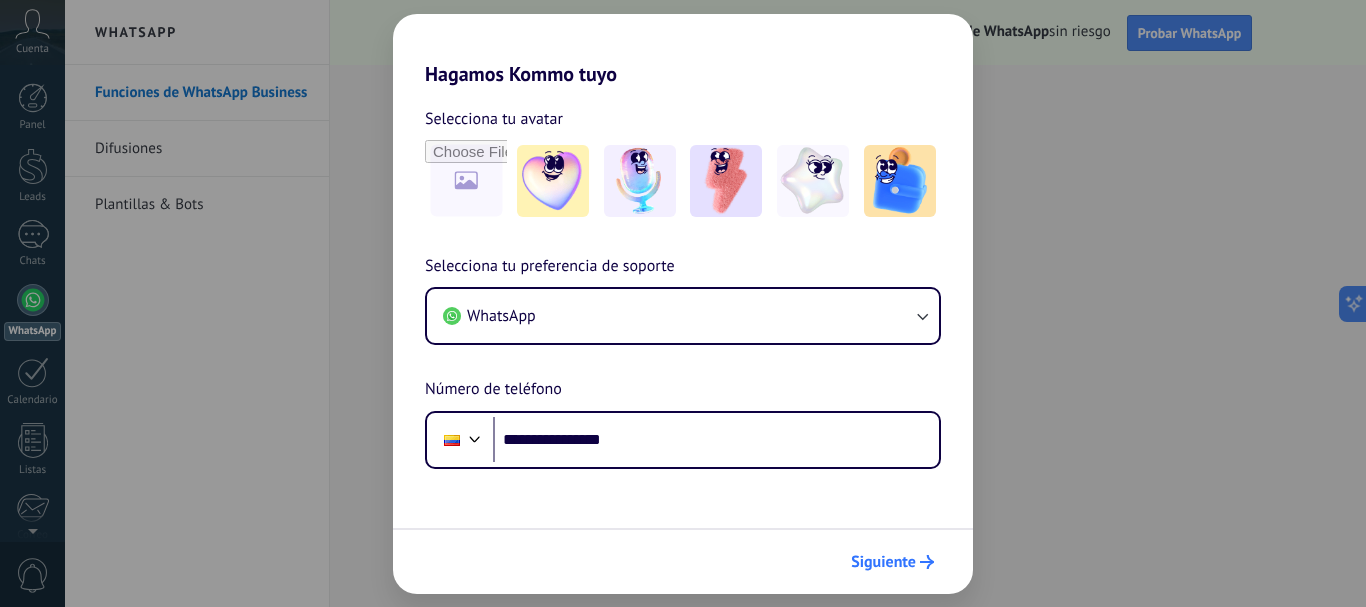click on "Siguiente" at bounding box center [883, 562] 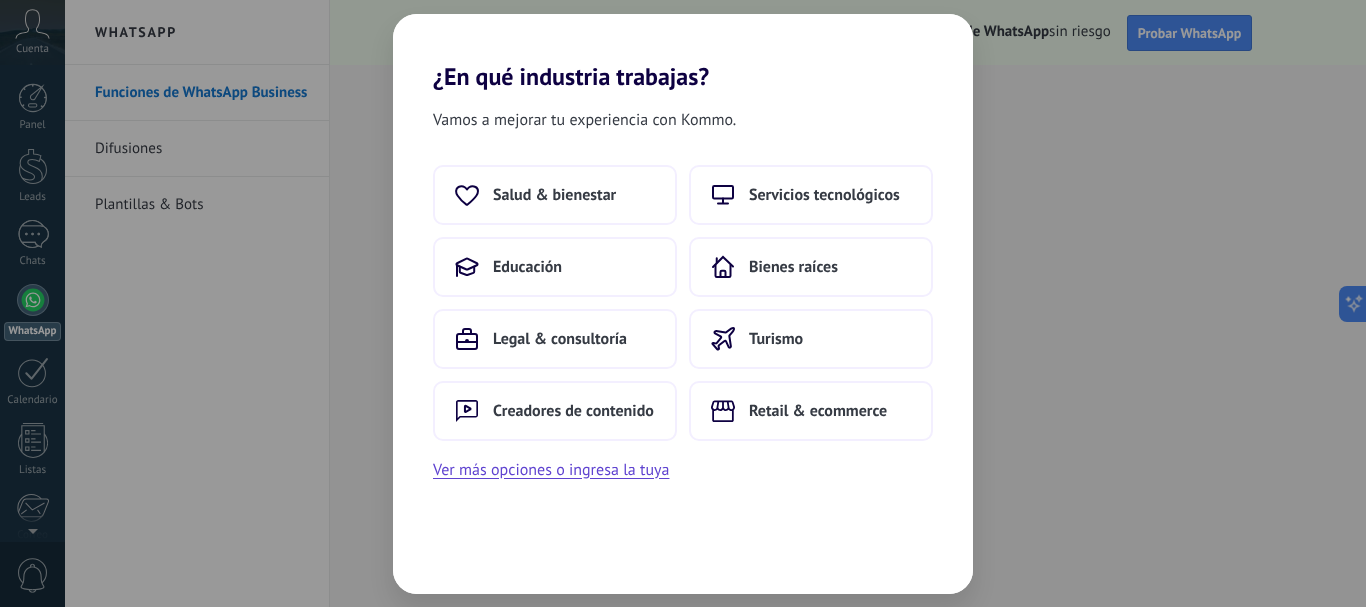 scroll, scrollTop: 0, scrollLeft: 0, axis: both 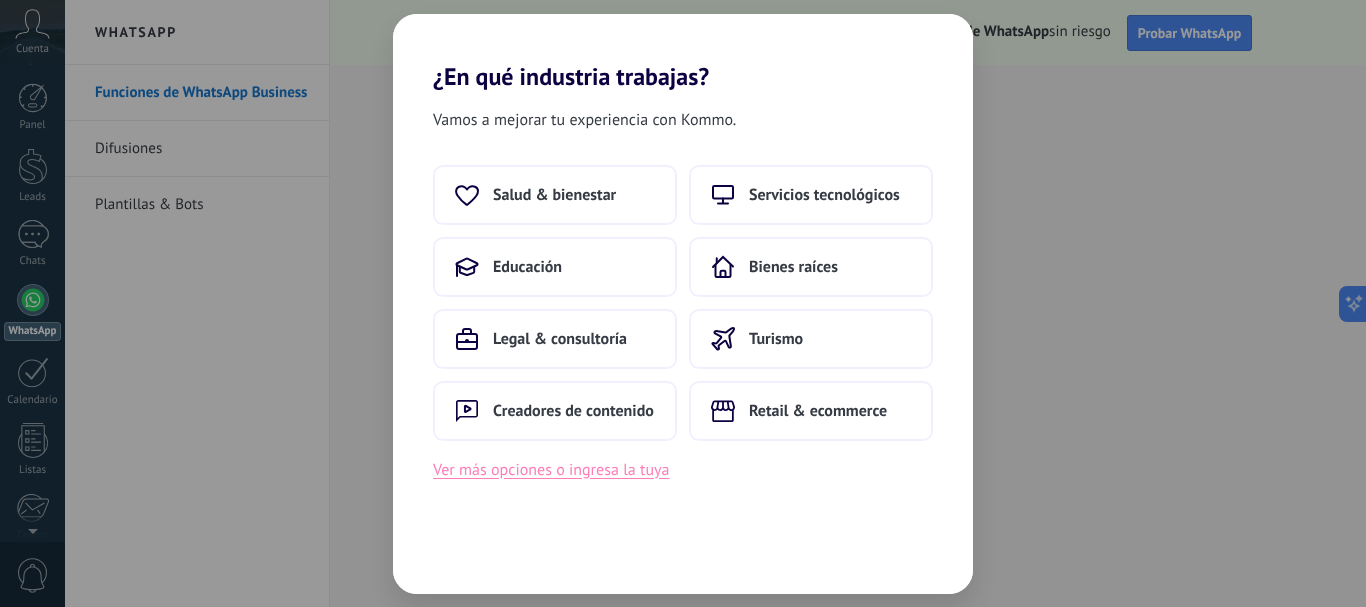 click on "Ver más opciones o ingresa la tuya" at bounding box center (551, 470) 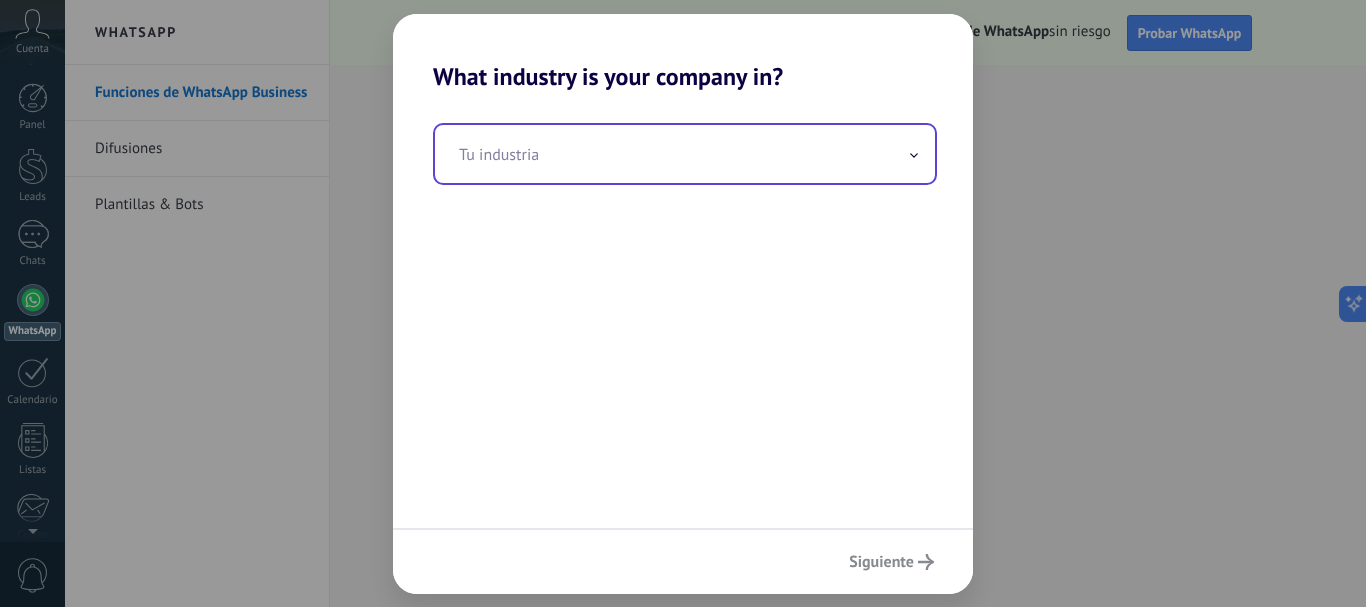 click at bounding box center [685, 154] 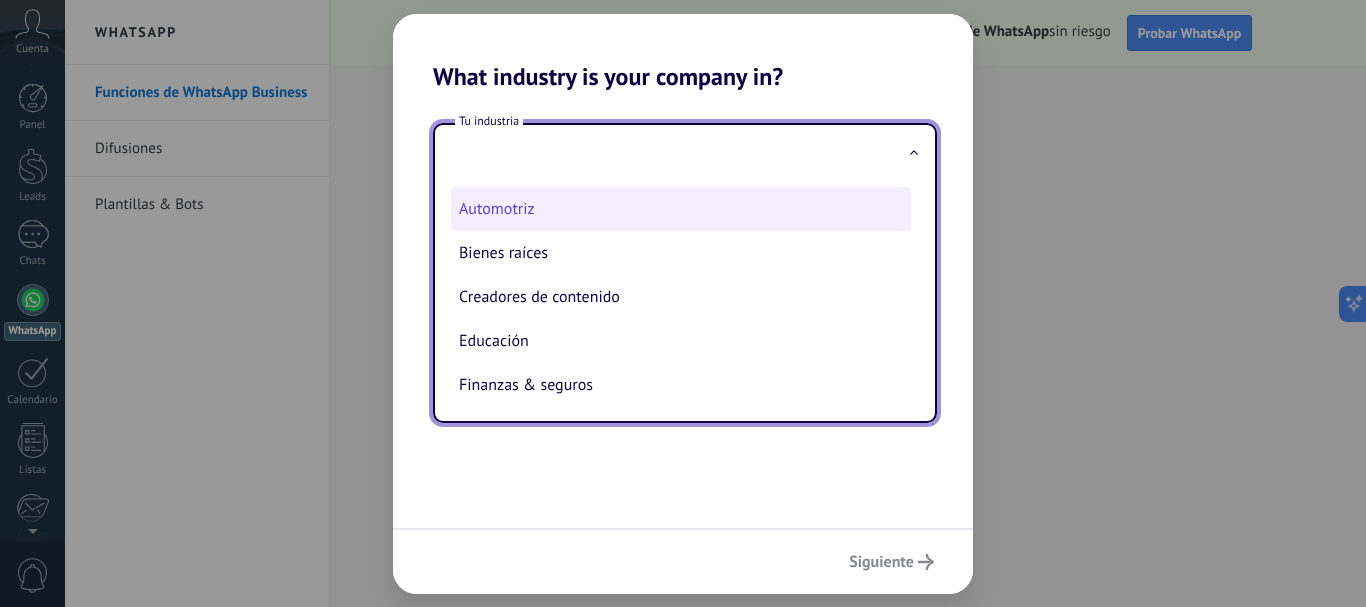 click on "Automotriz" at bounding box center (681, 209) 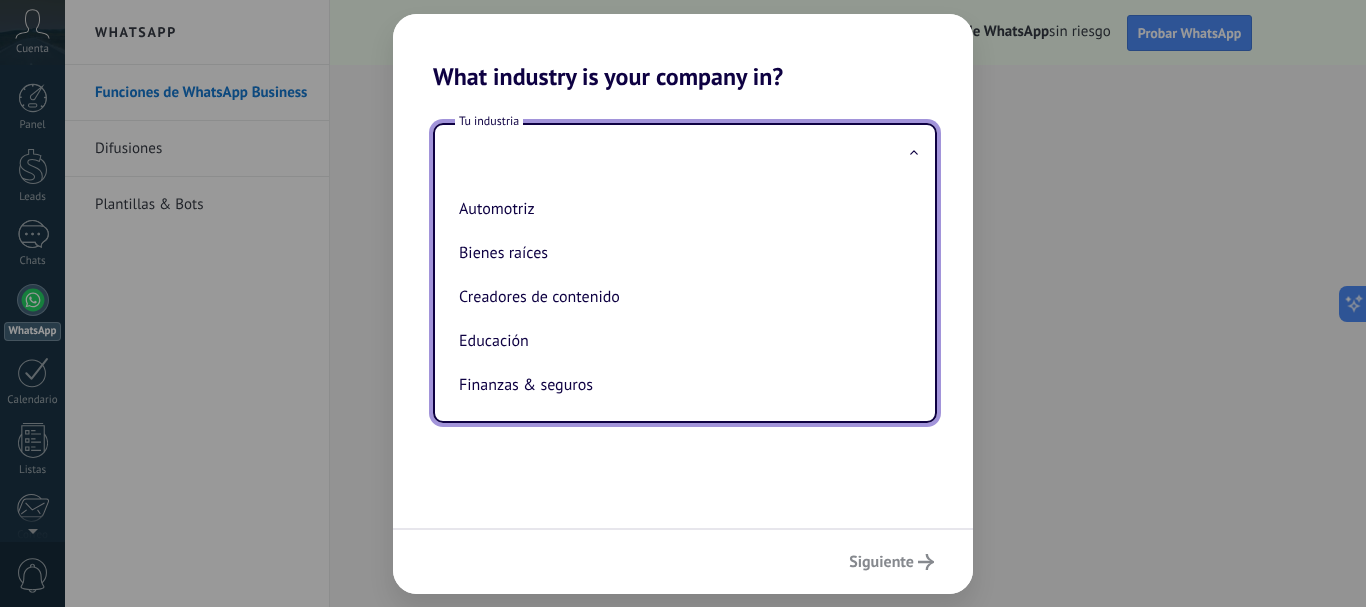 type on "**********" 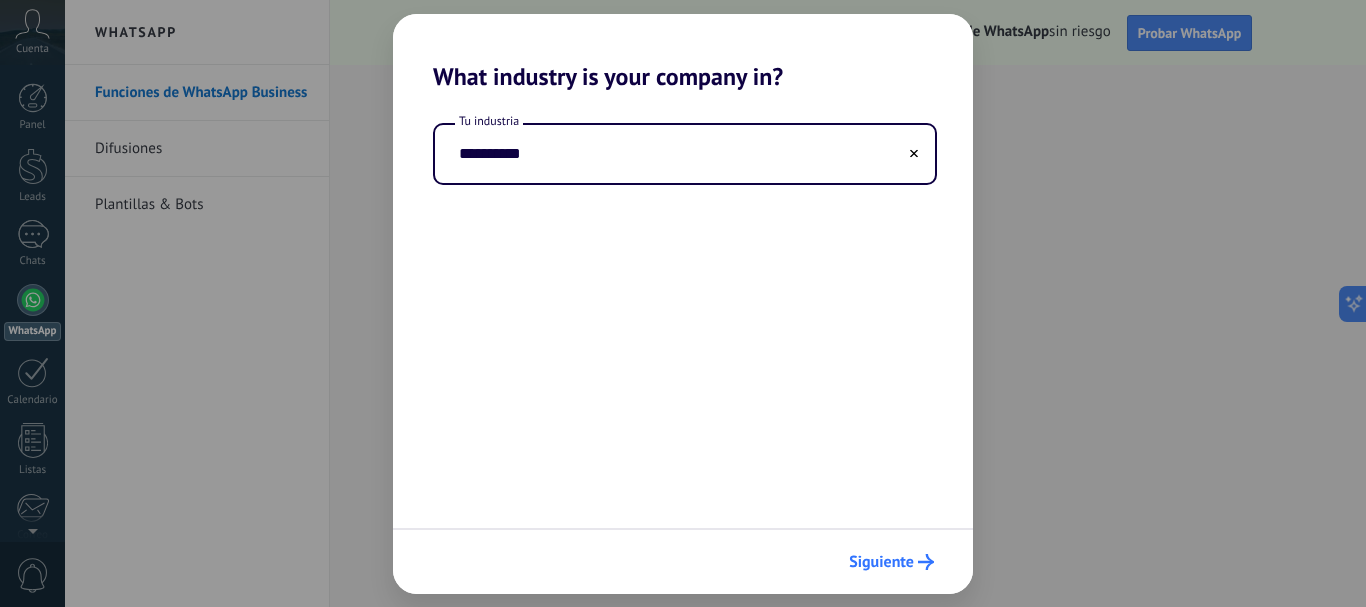 click on "Siguiente" at bounding box center (881, 562) 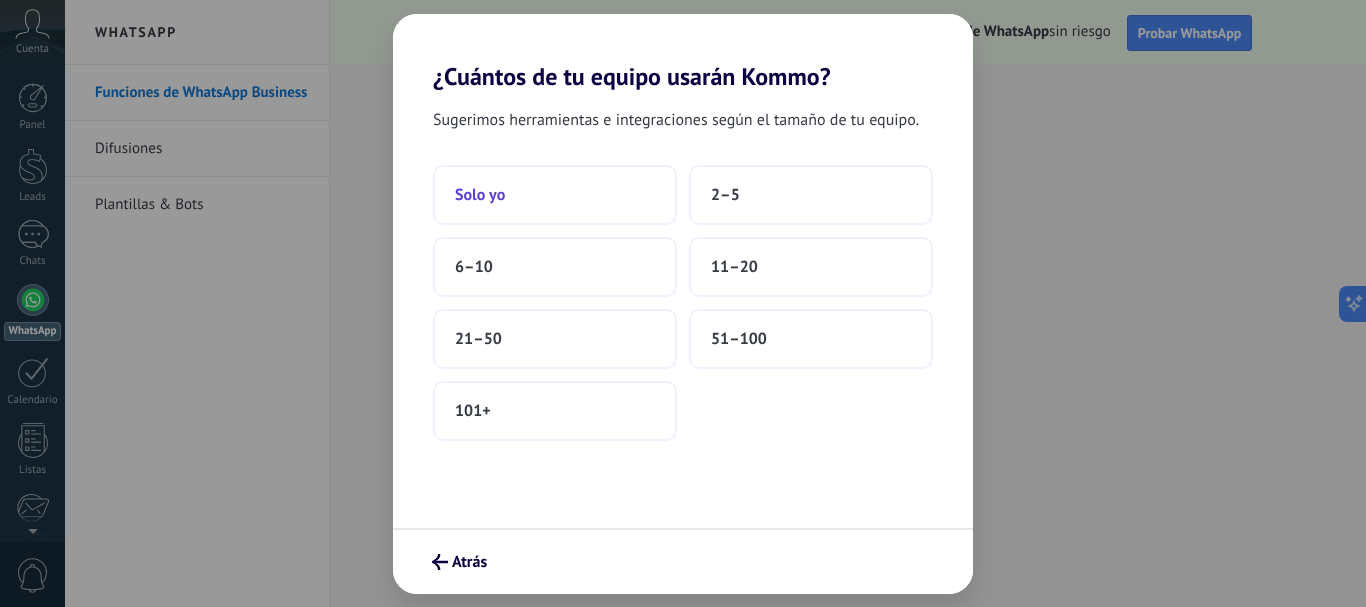 click on "Solo yo" at bounding box center (555, 195) 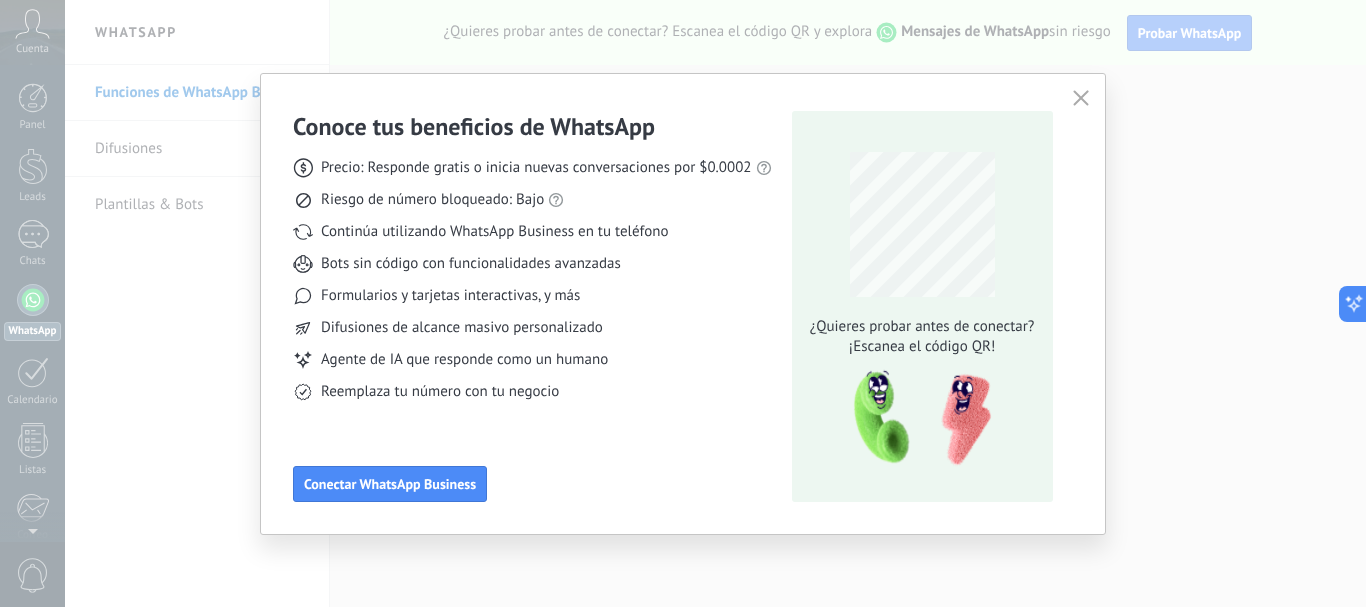 click at bounding box center [1081, 99] 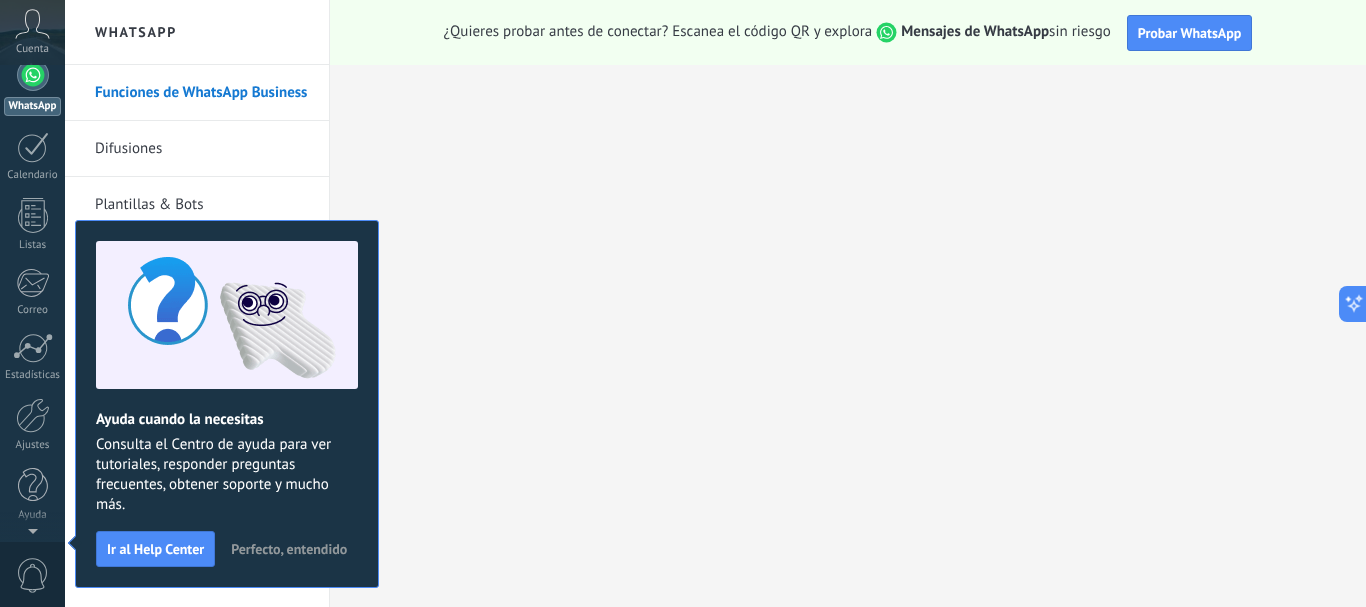 scroll, scrollTop: 0, scrollLeft: 0, axis: both 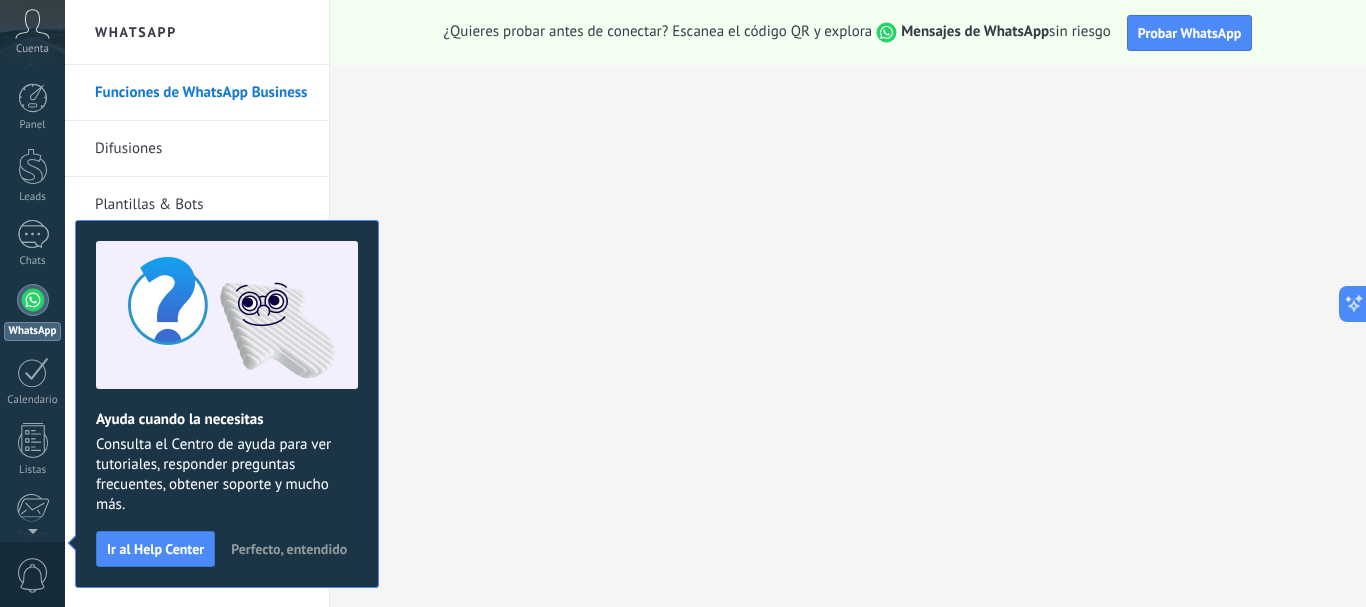 click at bounding box center [33, 300] 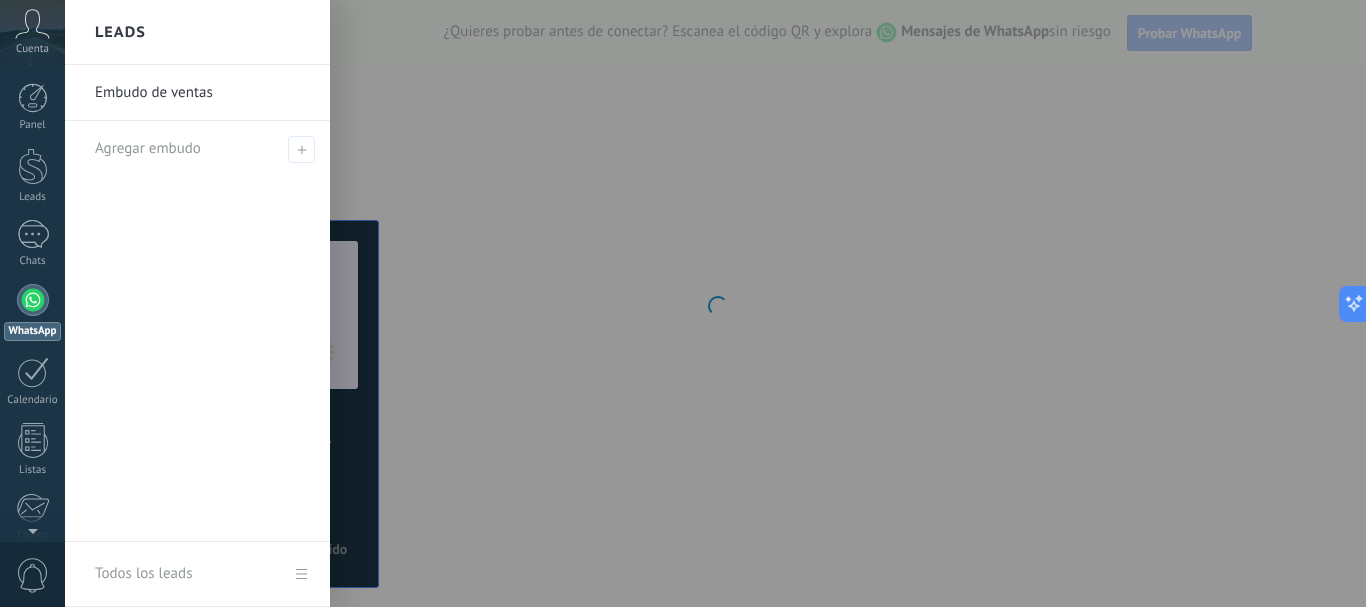 click at bounding box center (715, 303) 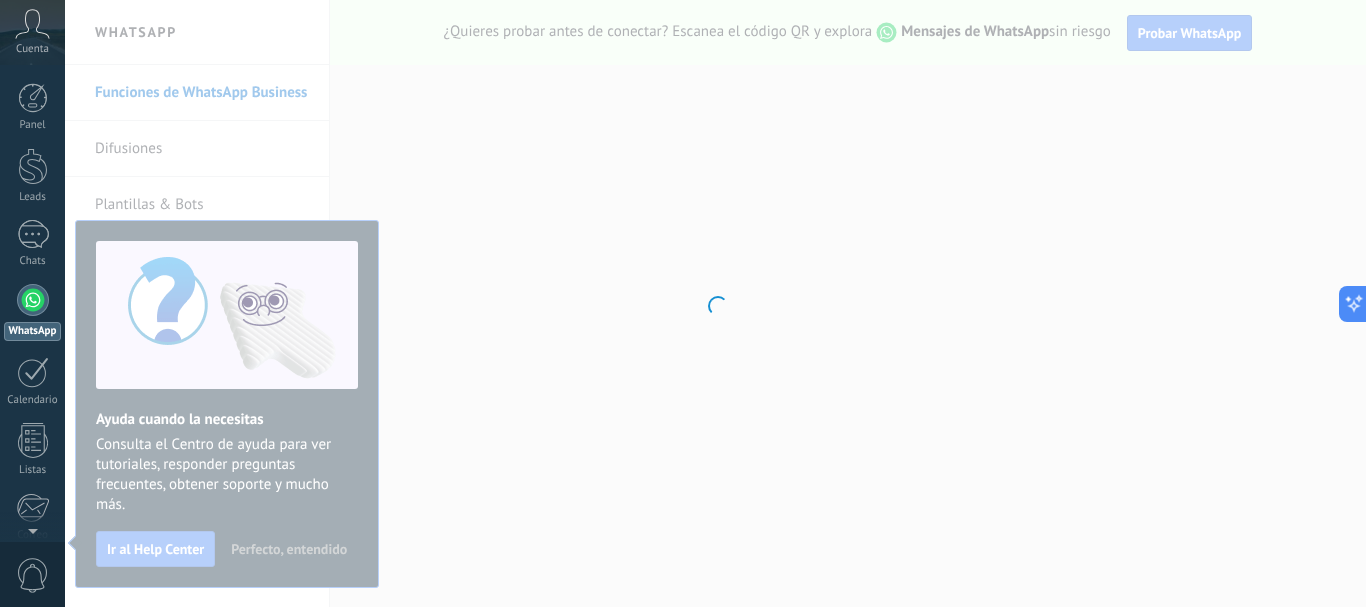 click at bounding box center [33, 300] 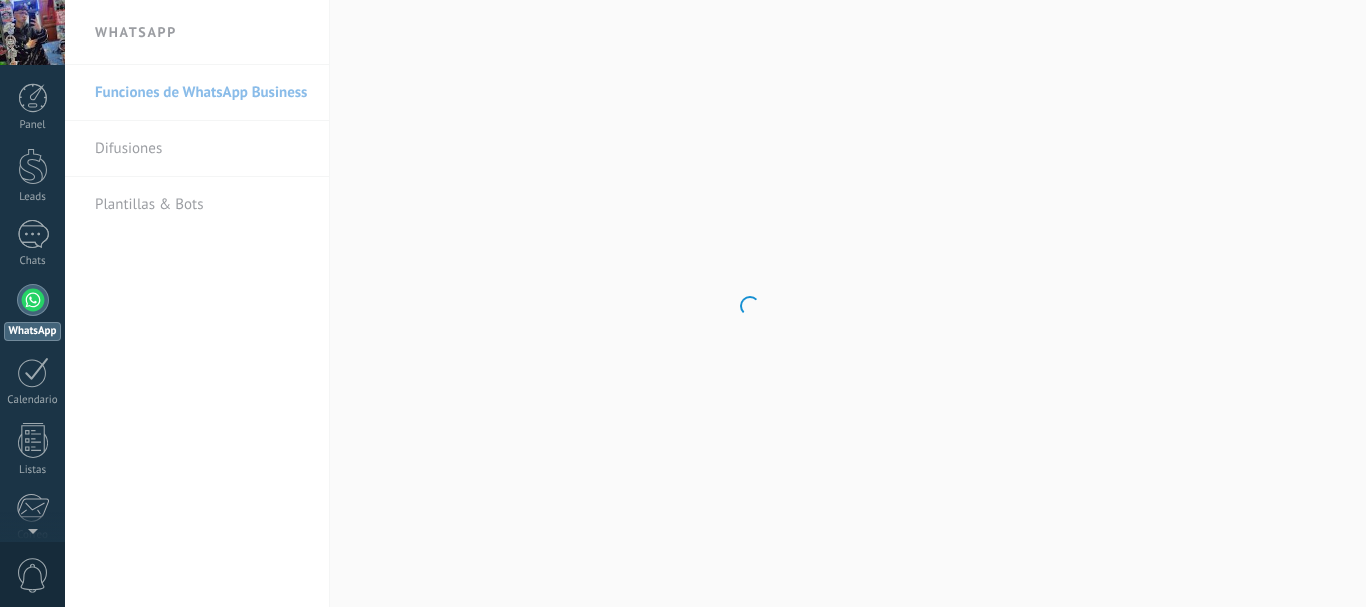 scroll, scrollTop: 0, scrollLeft: 0, axis: both 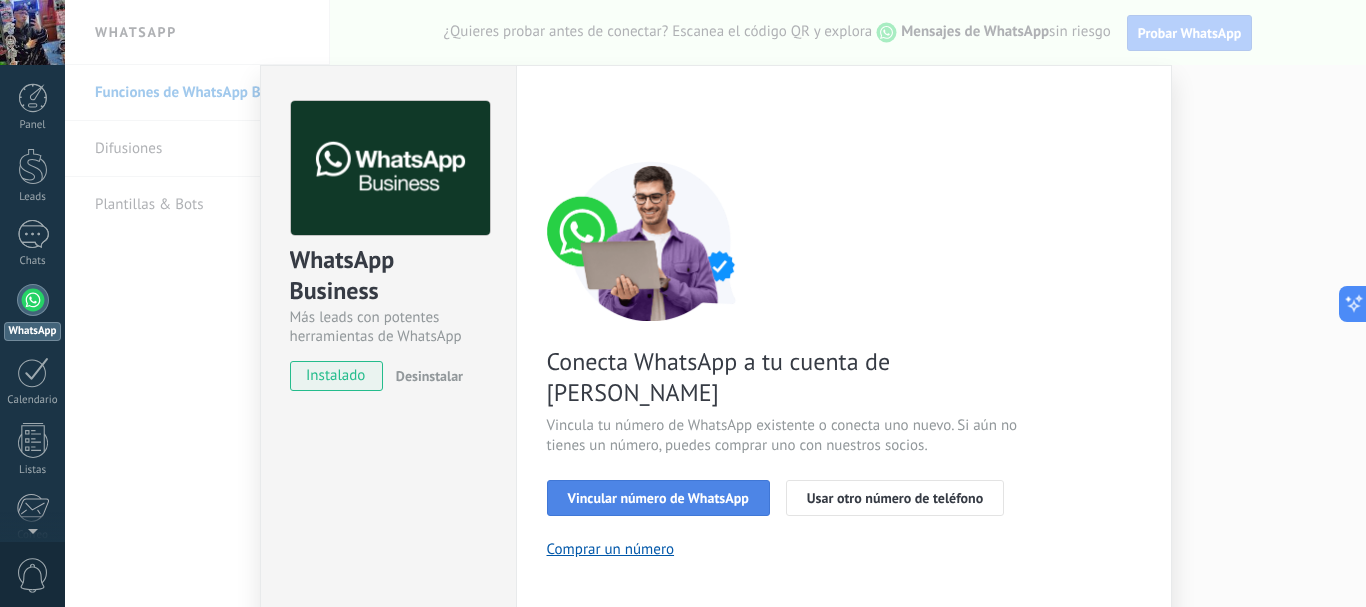 click on "Vincular número de WhatsApp" at bounding box center [658, 498] 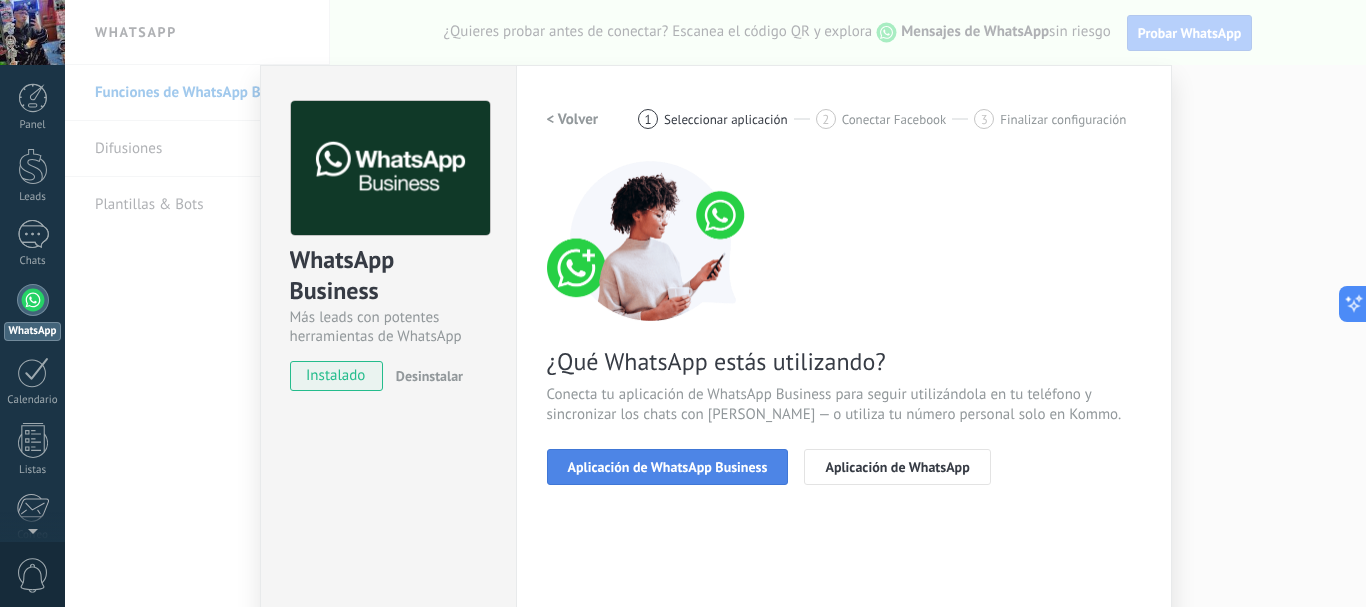 click on "Aplicación de WhatsApp Business" at bounding box center [668, 467] 